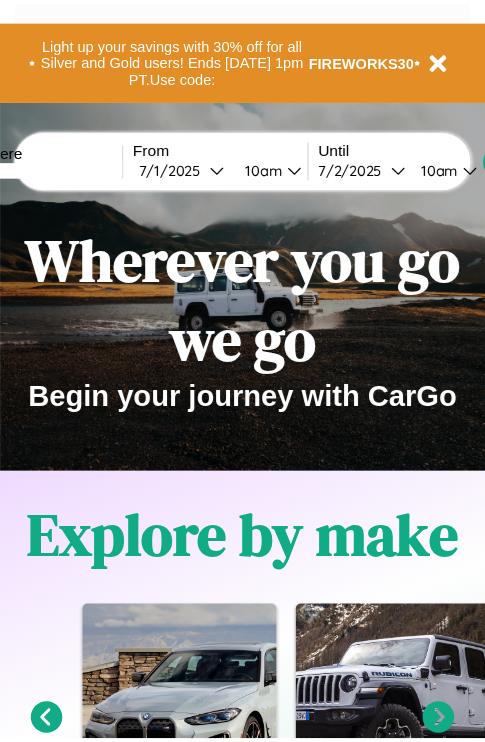 scroll, scrollTop: 0, scrollLeft: 0, axis: both 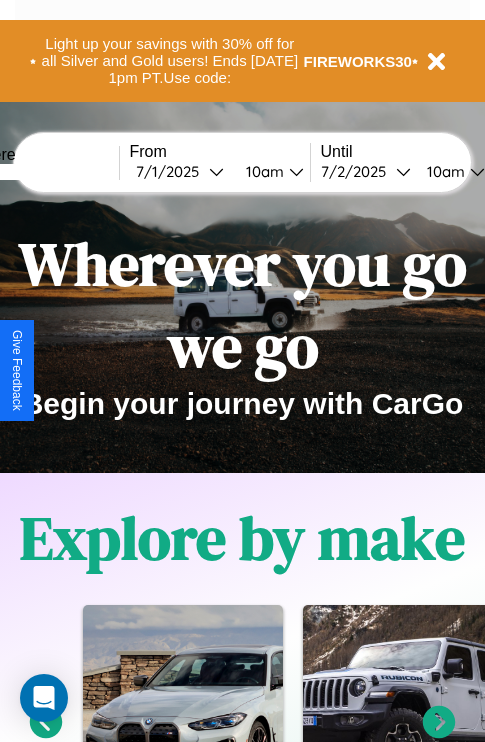 click at bounding box center (44, 172) 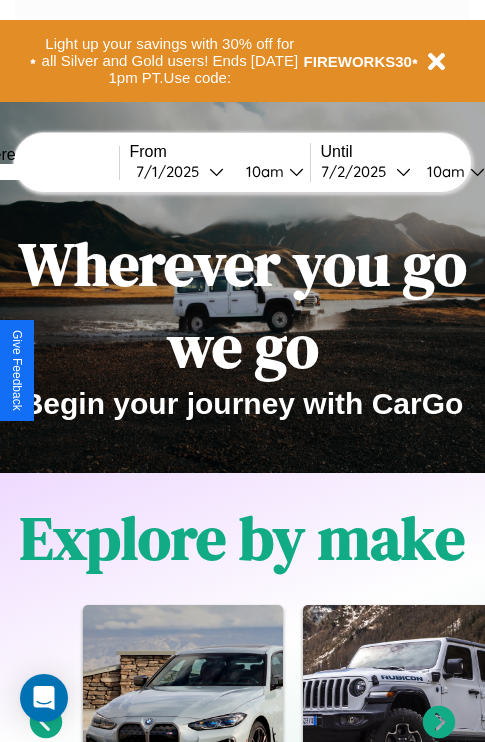 type on "*****" 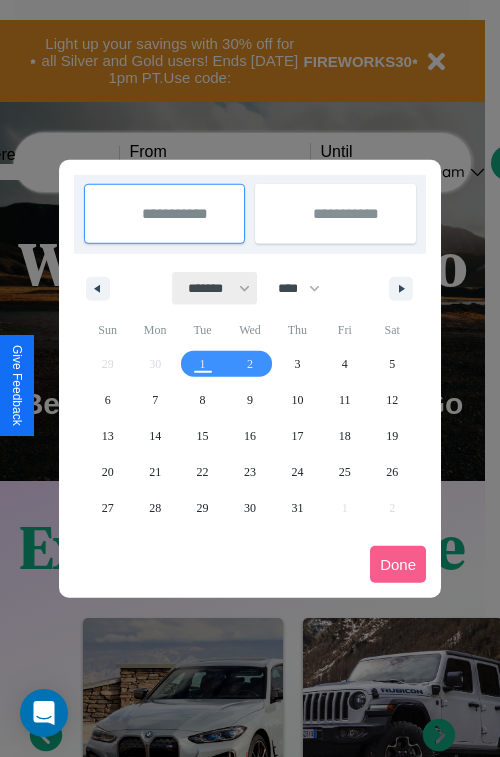 click on "******* ******** ***** ***** *** **** **** ****** ********* ******* ******** ********" at bounding box center (215, 288) 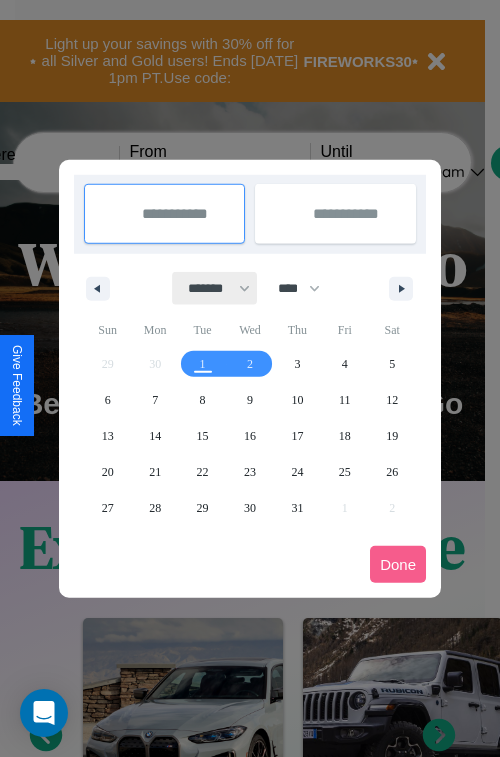 select on "*" 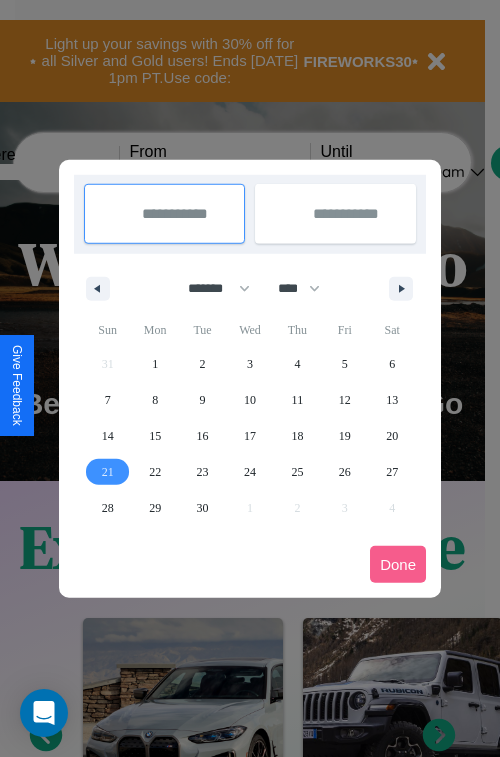 click on "21" at bounding box center (108, 472) 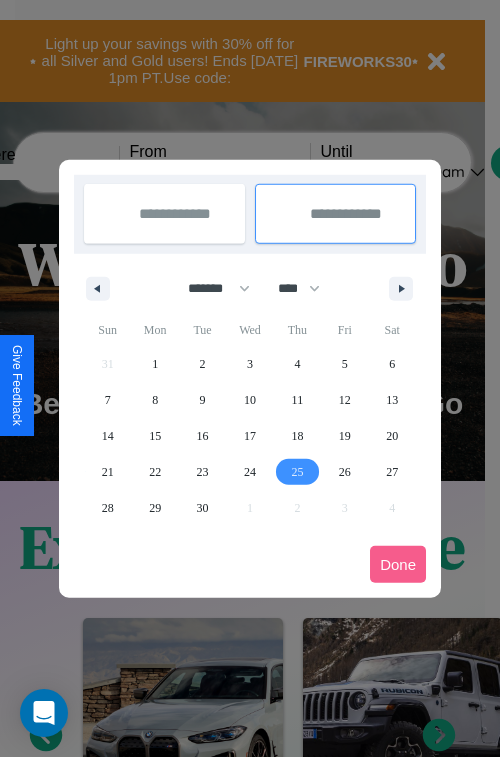 click on "25" at bounding box center [297, 472] 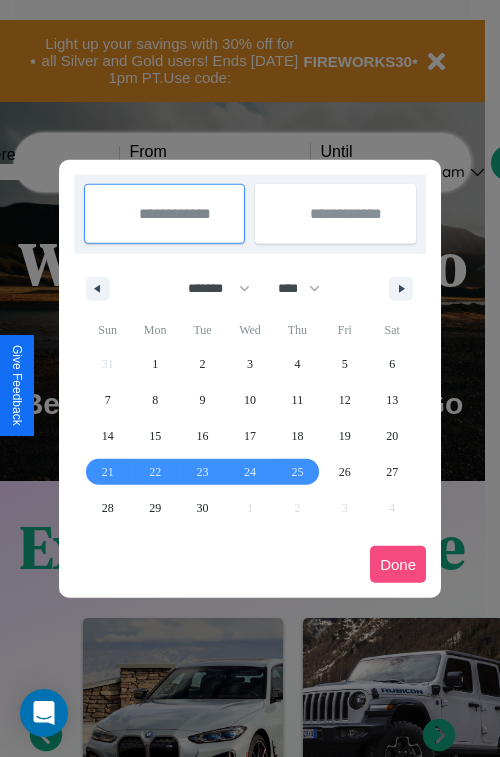 click on "Done" at bounding box center [398, 564] 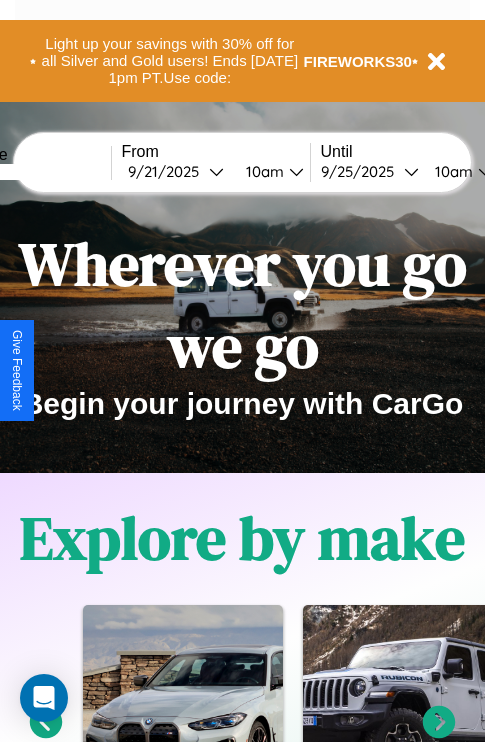 click on "10am" at bounding box center [262, 171] 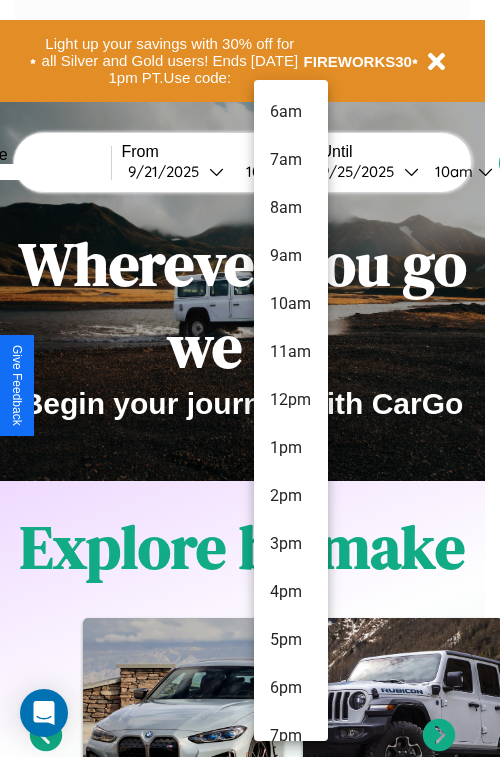 click on "6pm" at bounding box center [291, 688] 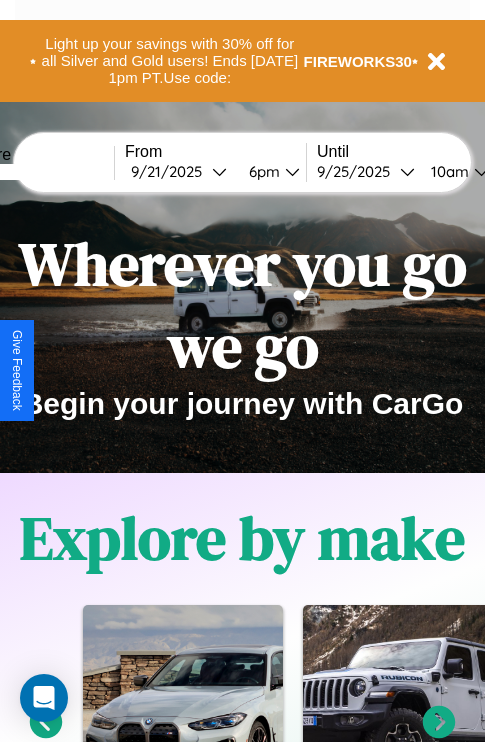 click on "10am" at bounding box center [447, 171] 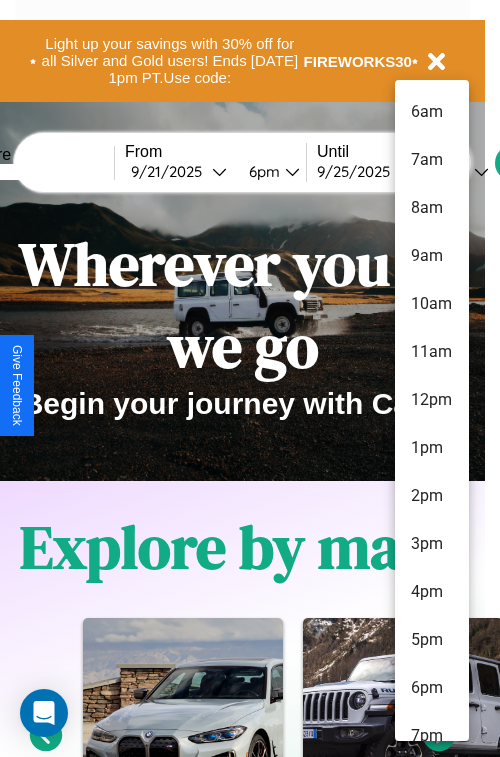 click on "4pm" at bounding box center [432, 592] 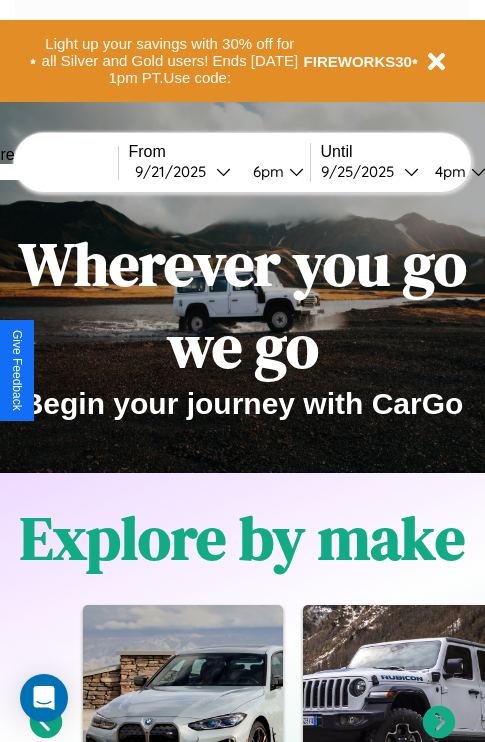 scroll, scrollTop: 0, scrollLeft: 69, axis: horizontal 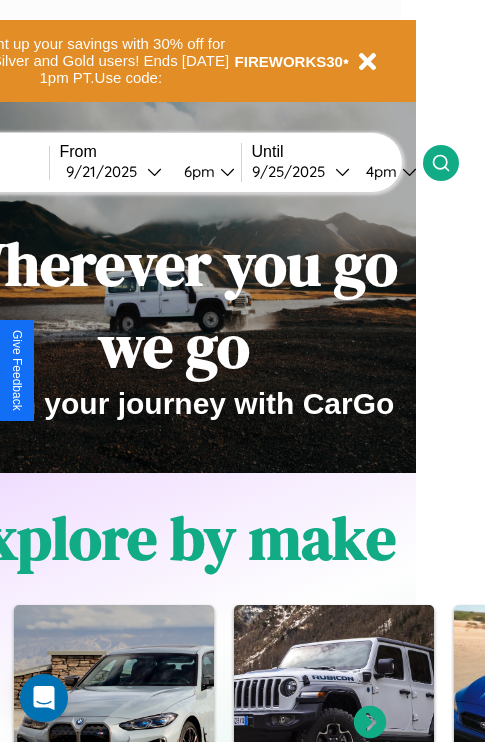 click 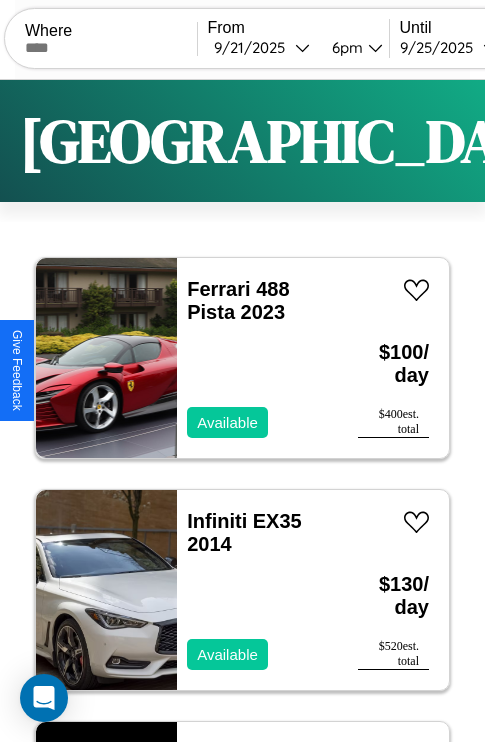 scroll, scrollTop: 95, scrollLeft: 0, axis: vertical 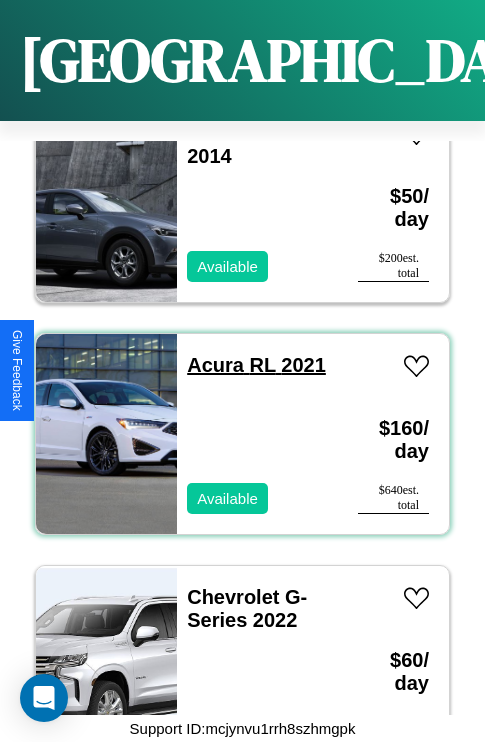click on "Acura   RL   2021" at bounding box center [256, 365] 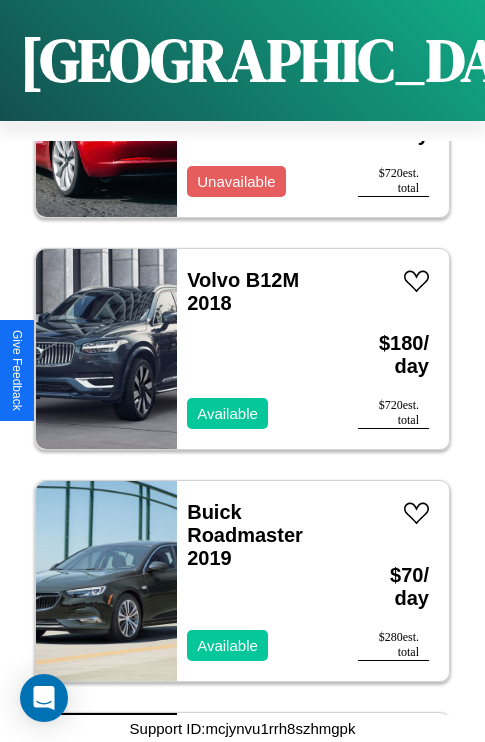 scroll, scrollTop: 12603, scrollLeft: 0, axis: vertical 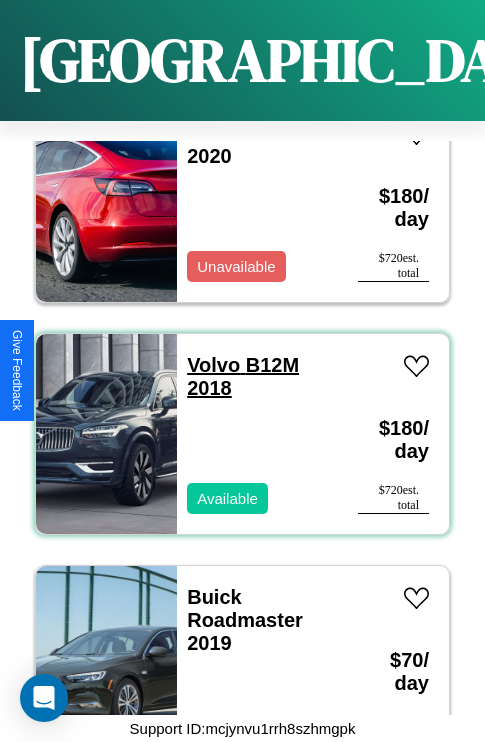 click on "Volvo   B12M   2018" at bounding box center (243, 376) 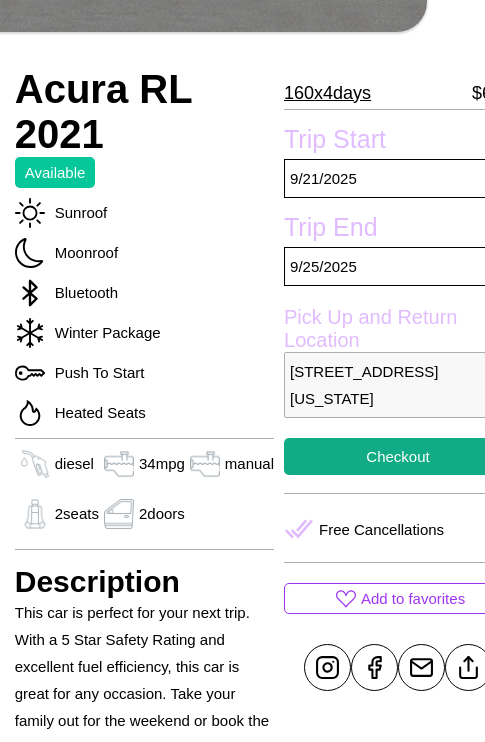 scroll, scrollTop: 459, scrollLeft: 72, axis: both 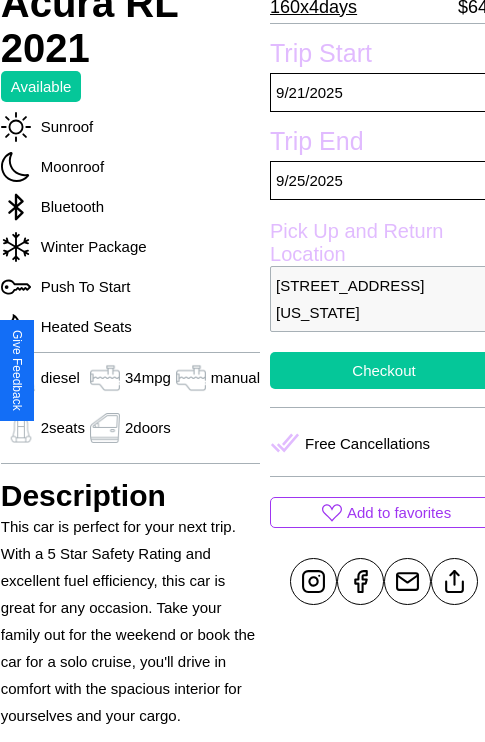 click on "Checkout" at bounding box center [384, 370] 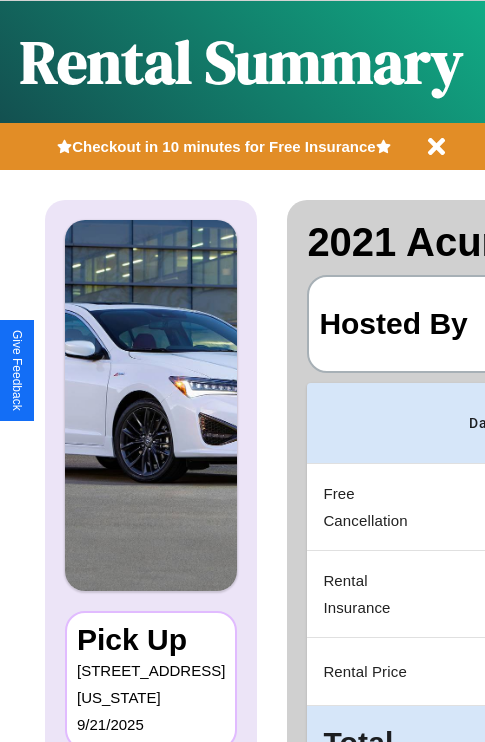 scroll, scrollTop: 106, scrollLeft: 0, axis: vertical 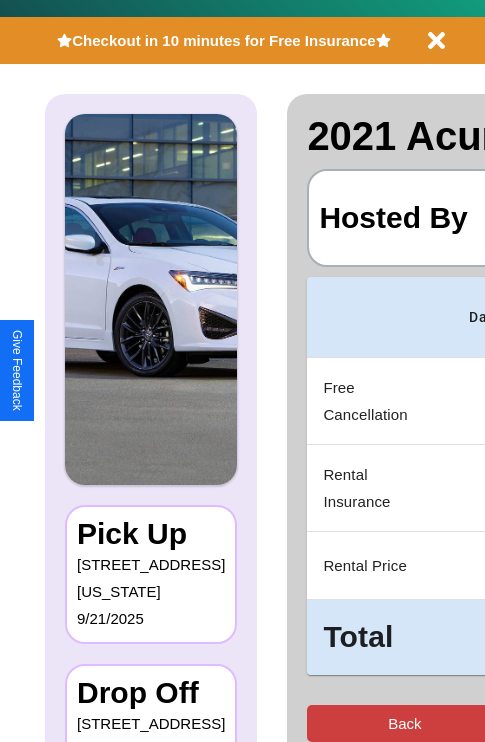 click on "Back" at bounding box center (404, 723) 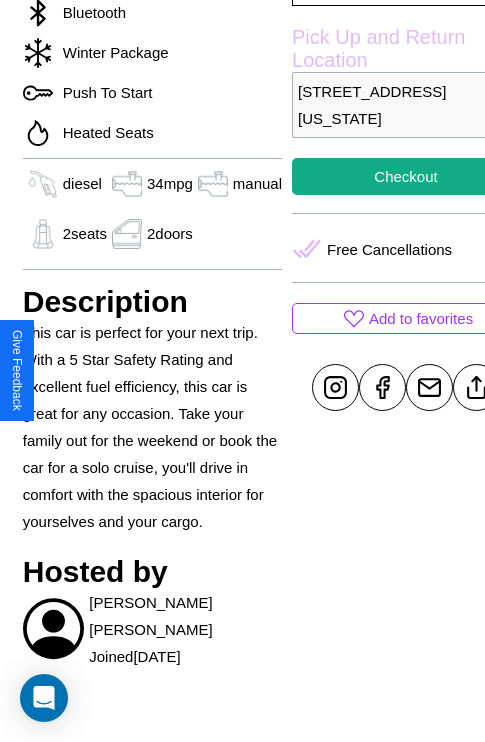 scroll, scrollTop: 670, scrollLeft: 52, axis: both 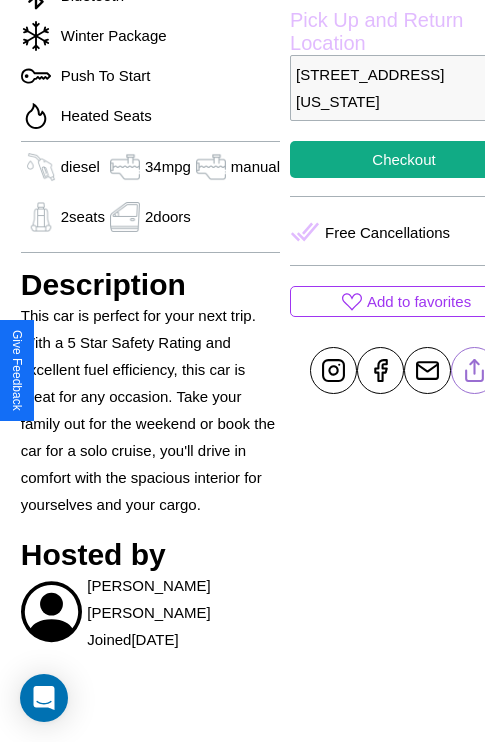 click 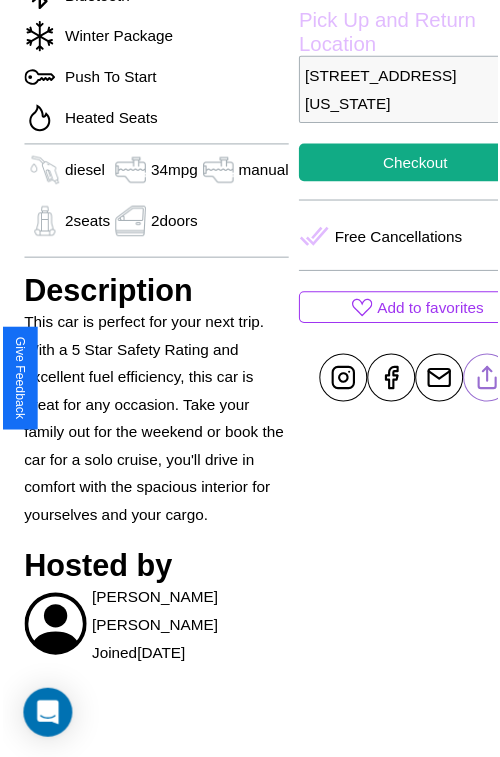 scroll, scrollTop: 601, scrollLeft: 72, axis: both 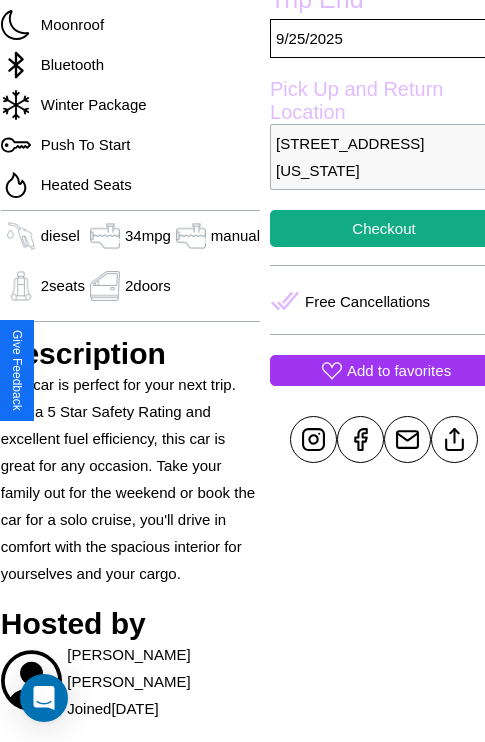 click on "Add to favorites" at bounding box center (399, 370) 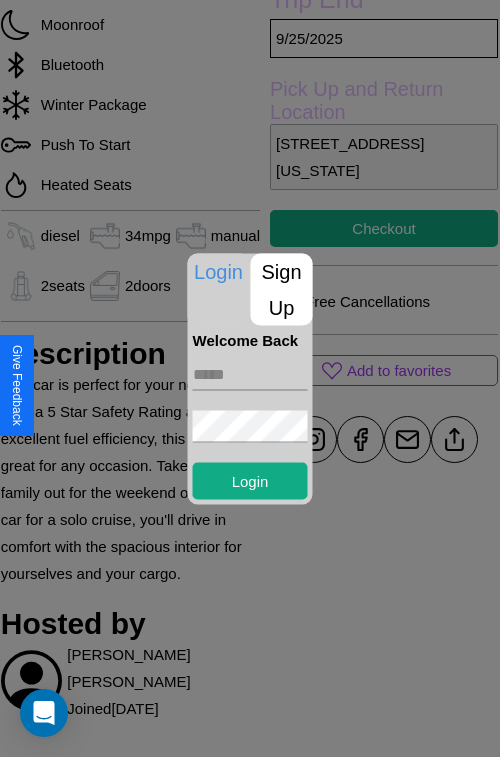click on "Sign Up" at bounding box center [282, 289] 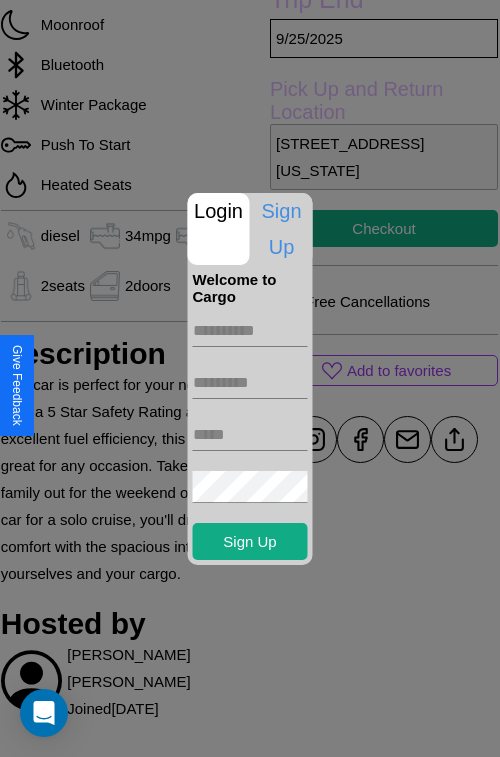 click at bounding box center (250, 331) 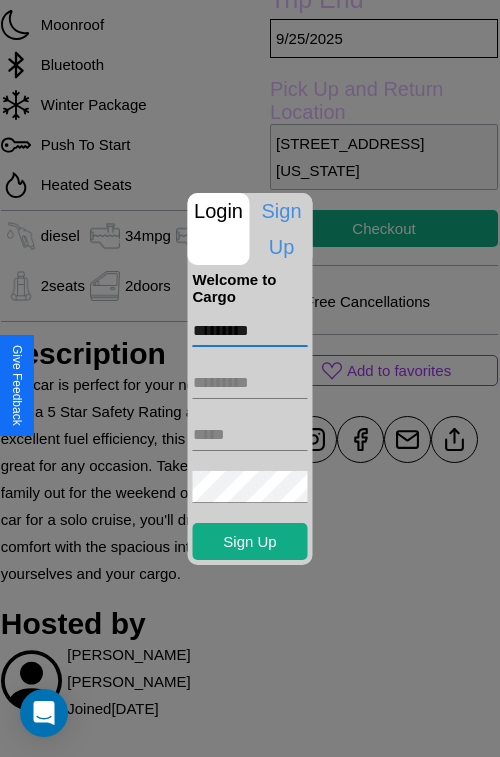 type on "*********" 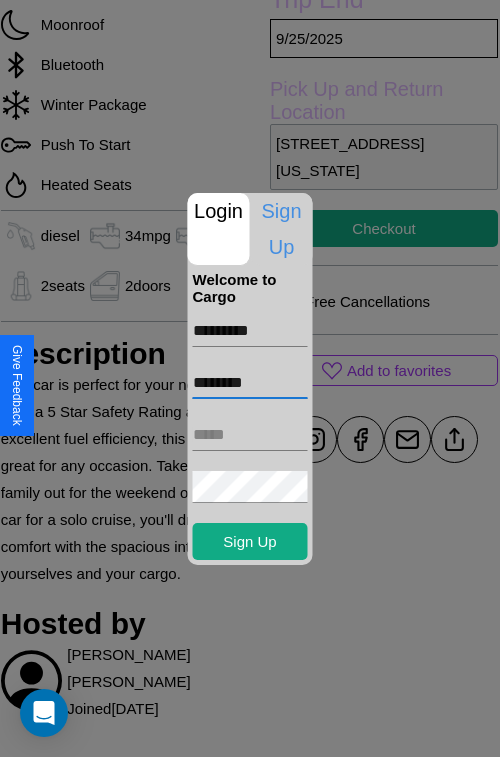 type on "********" 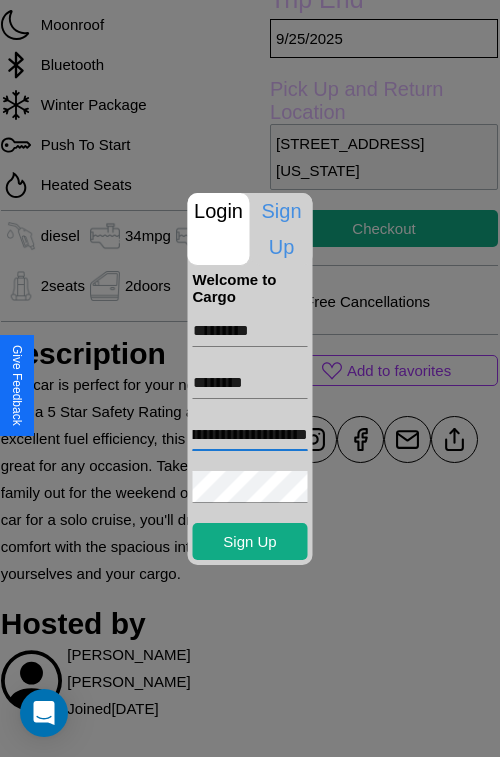 scroll, scrollTop: 0, scrollLeft: 130, axis: horizontal 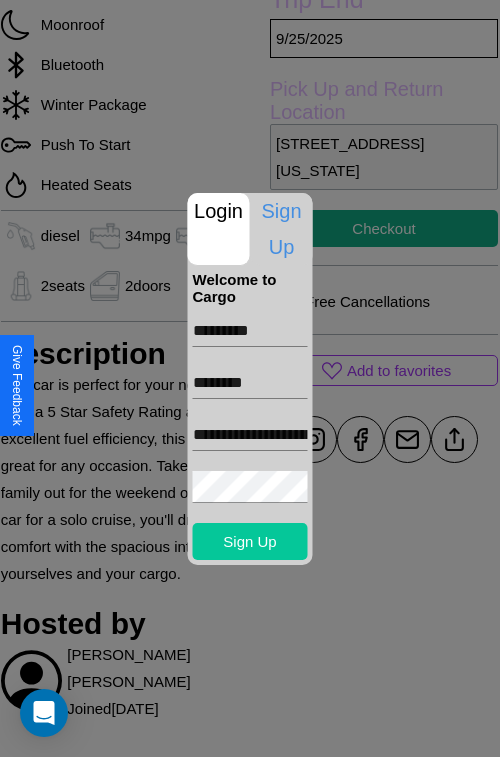 click on "Sign Up" at bounding box center (250, 541) 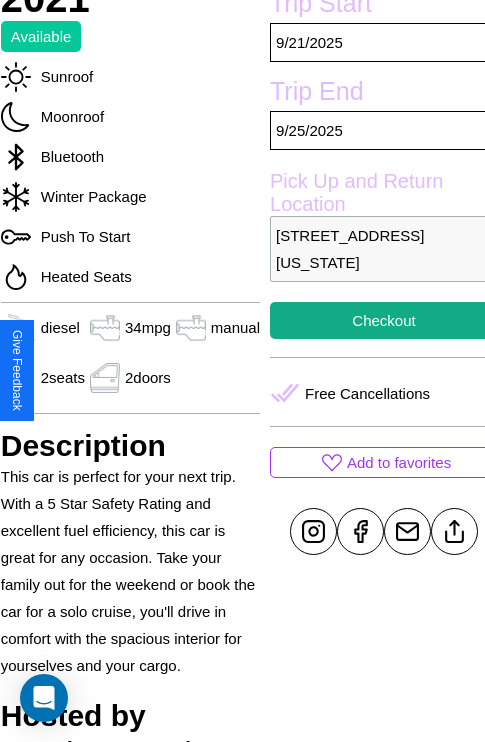 scroll, scrollTop: 459, scrollLeft: 72, axis: both 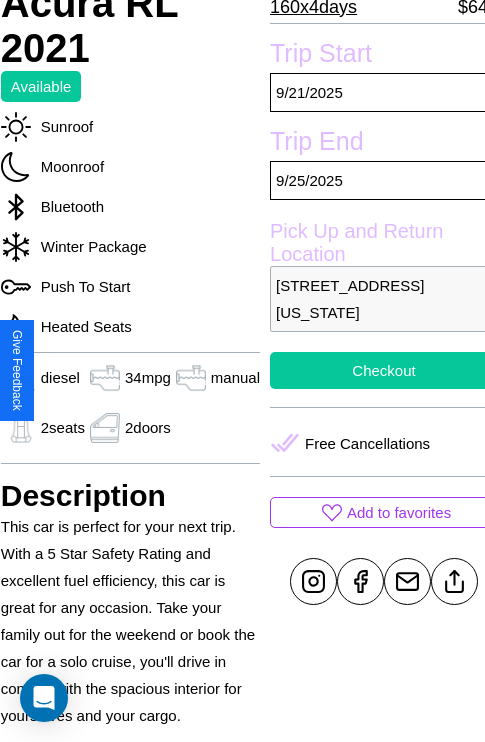 click on "Checkout" at bounding box center [384, 370] 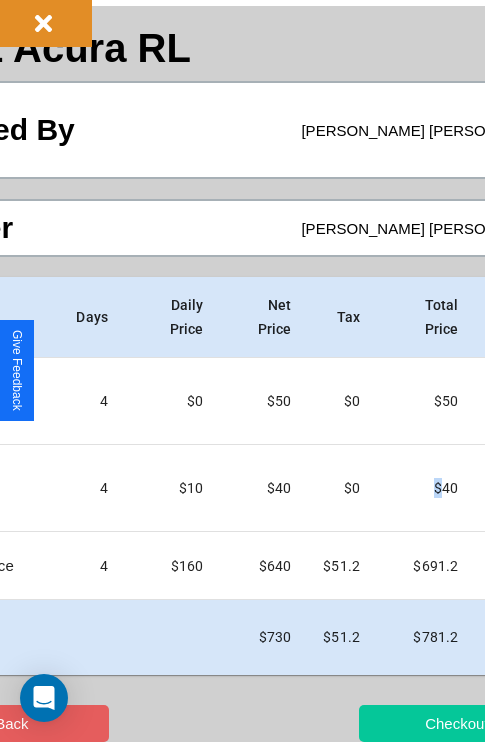 click on "Checkout" at bounding box center [456, 723] 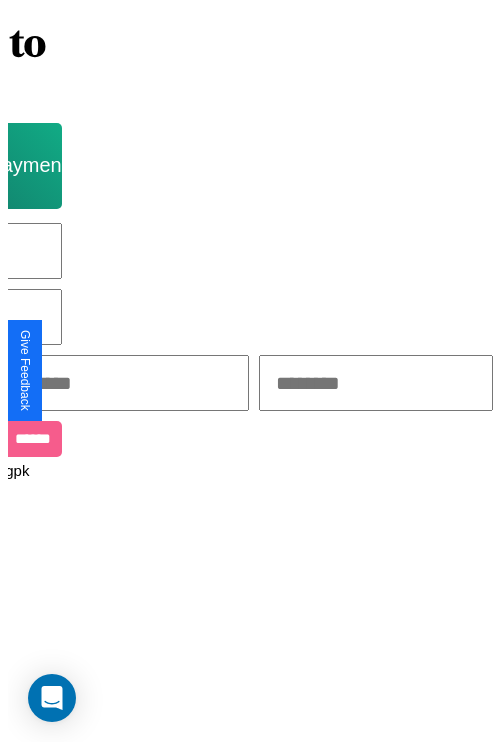 scroll, scrollTop: 0, scrollLeft: 0, axis: both 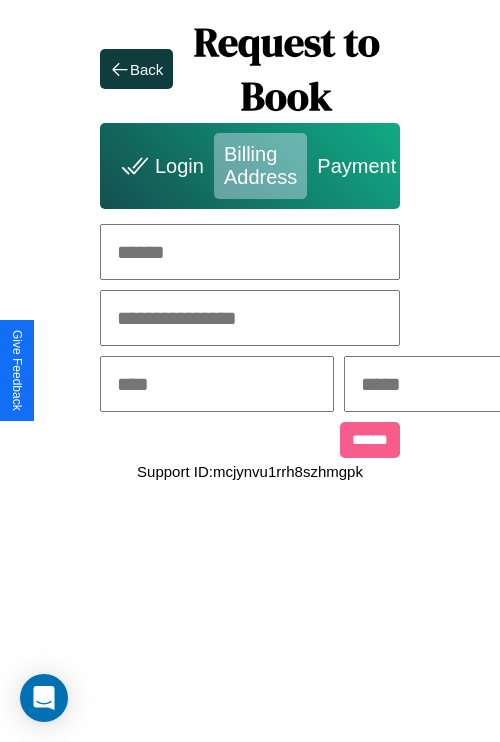 click at bounding box center (250, 252) 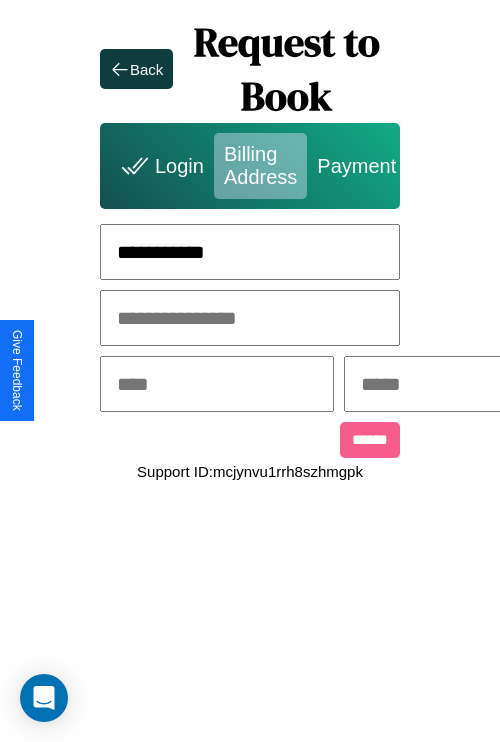type on "**********" 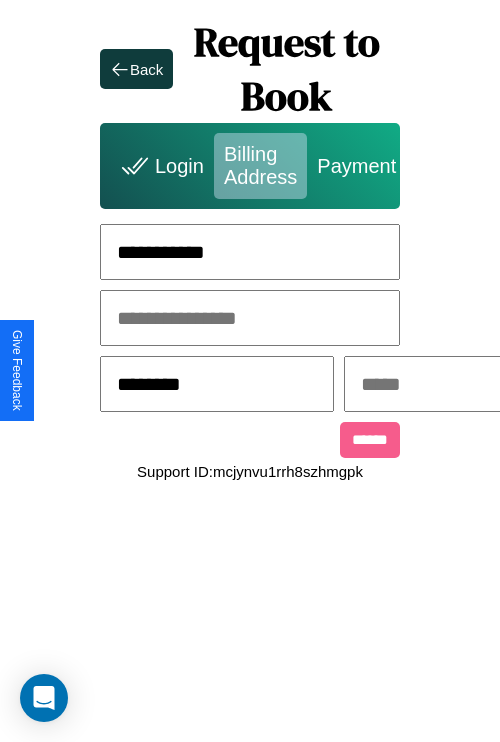 type on "********" 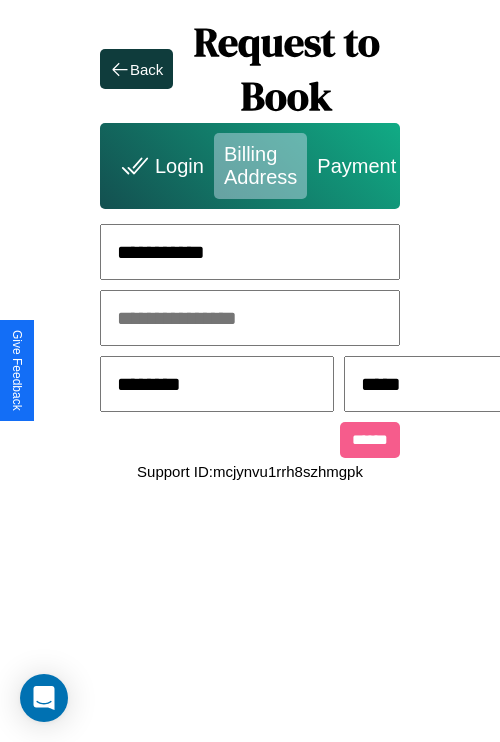 scroll, scrollTop: 0, scrollLeft: 517, axis: horizontal 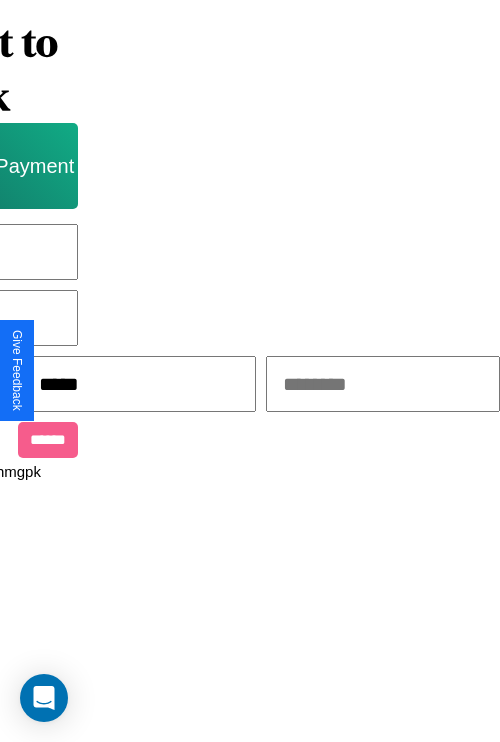 type on "*****" 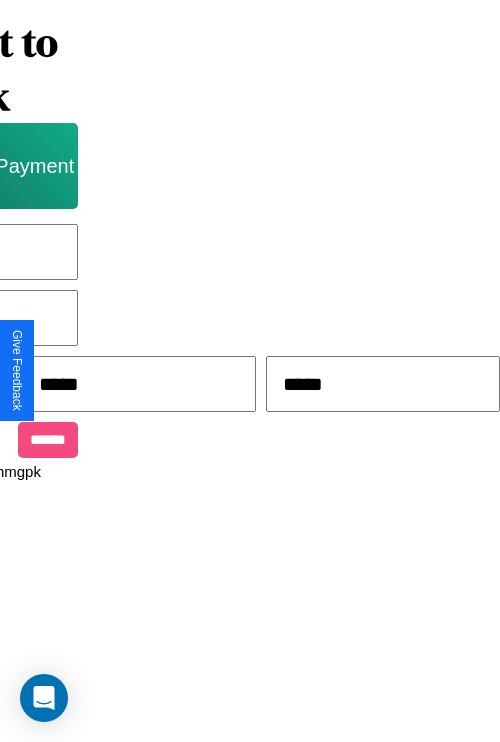 scroll, scrollTop: 0, scrollLeft: 340, axis: horizontal 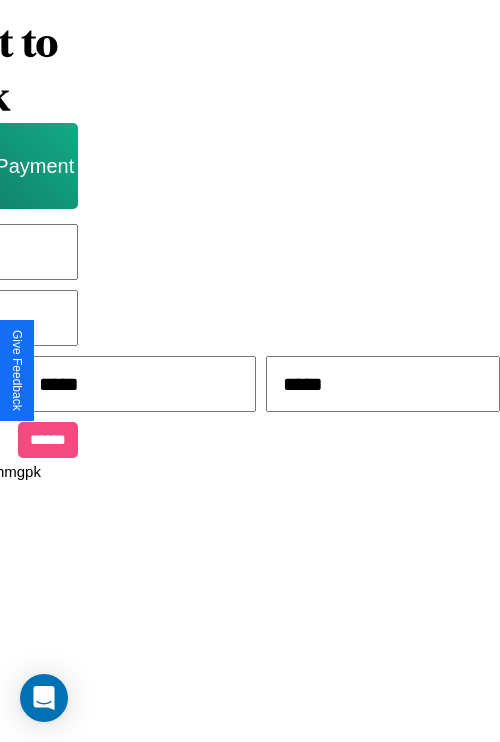 type on "*****" 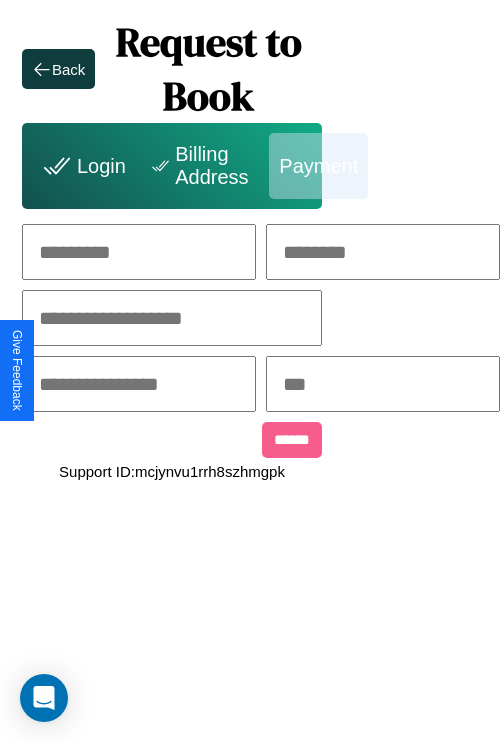 scroll, scrollTop: 0, scrollLeft: 208, axis: horizontal 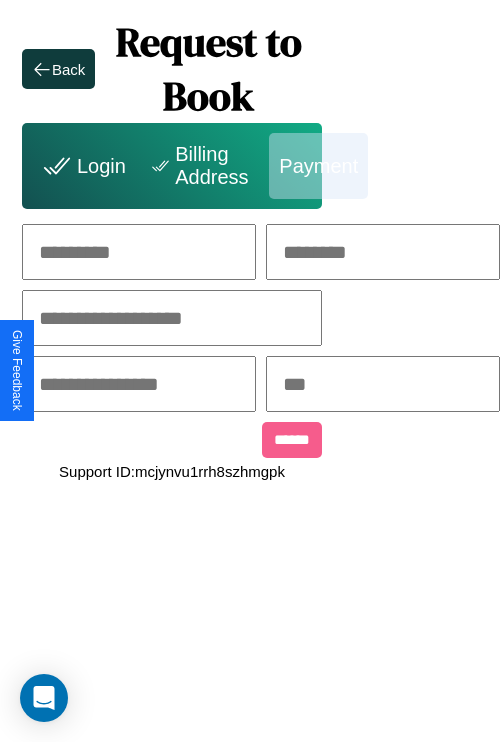 click at bounding box center [139, 252] 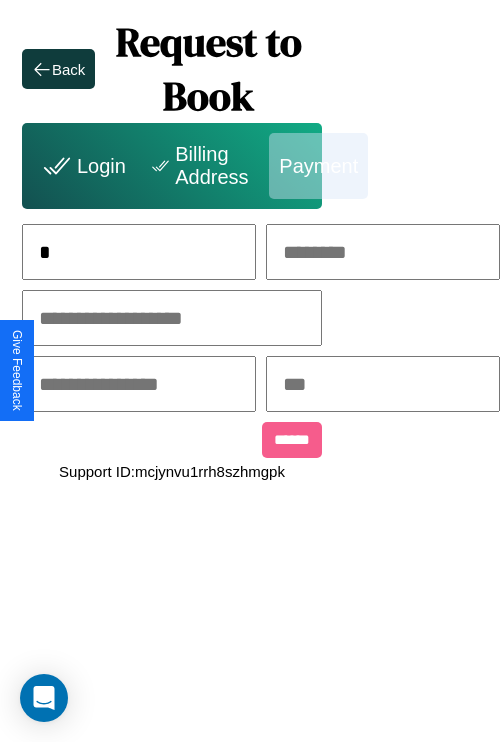 scroll, scrollTop: 0, scrollLeft: 131, axis: horizontal 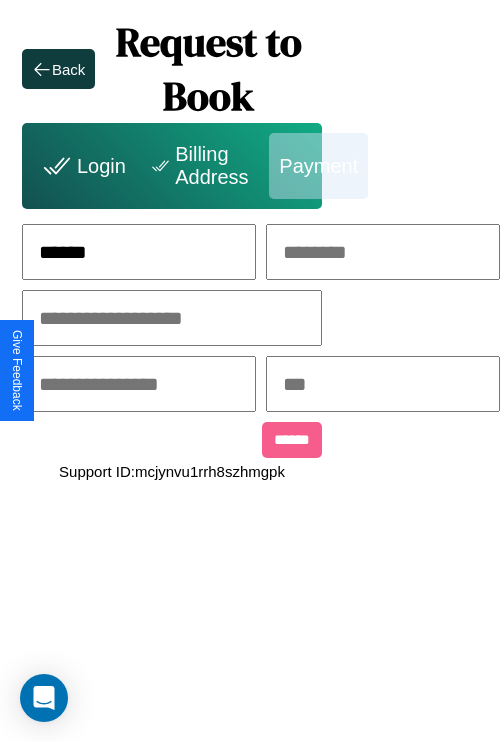 type on "******" 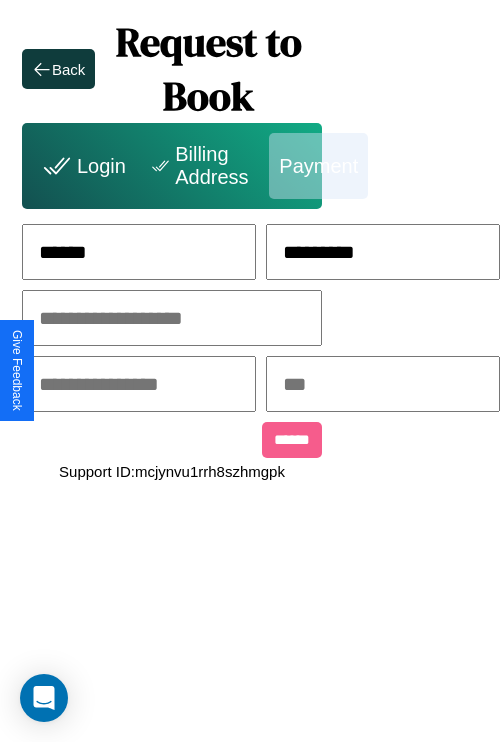 type on "*********" 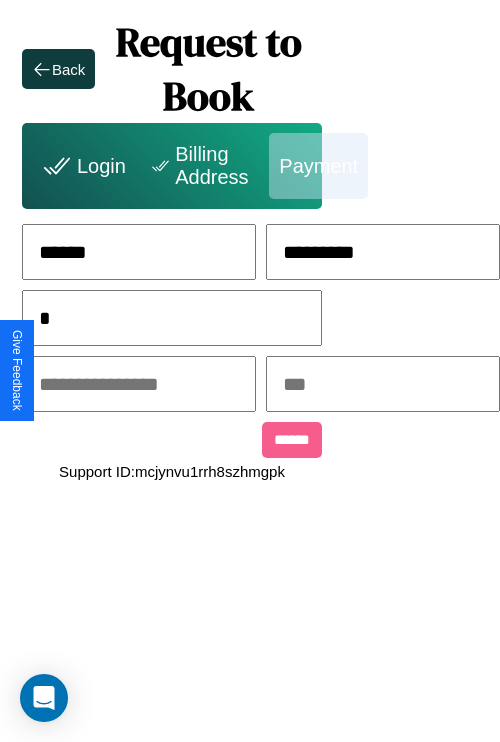 scroll, scrollTop: 0, scrollLeft: 128, axis: horizontal 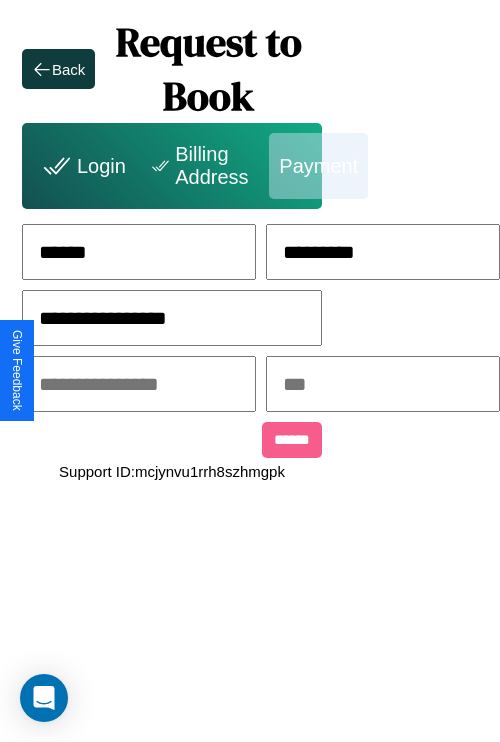 type on "**********" 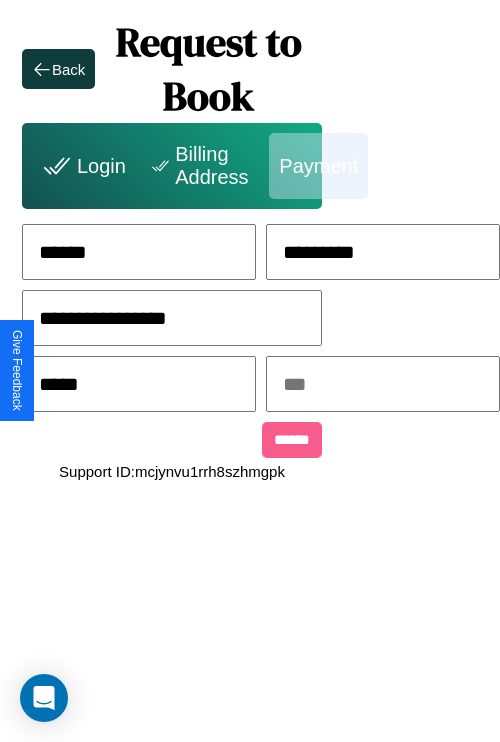 type on "*****" 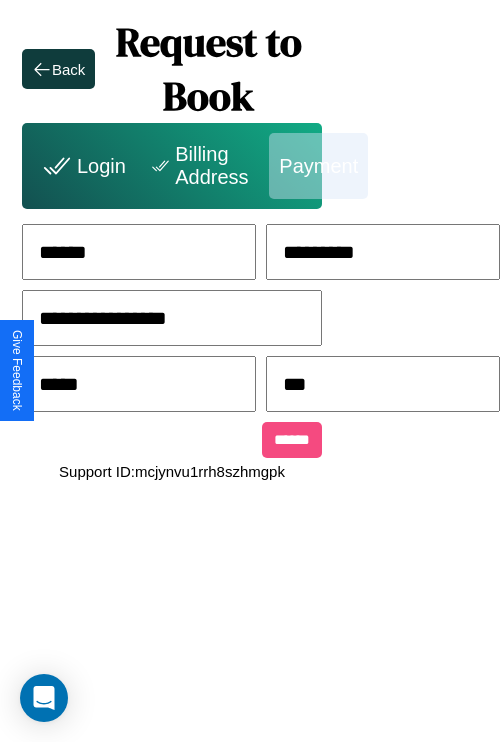 type on "***" 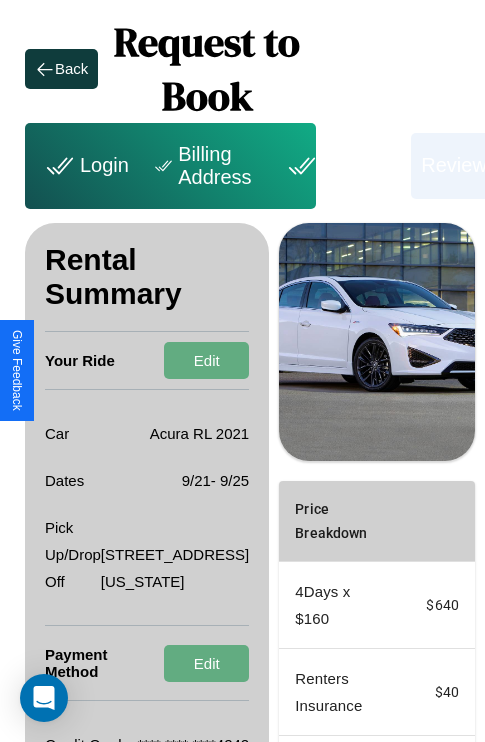 scroll, scrollTop: 274, scrollLeft: 72, axis: both 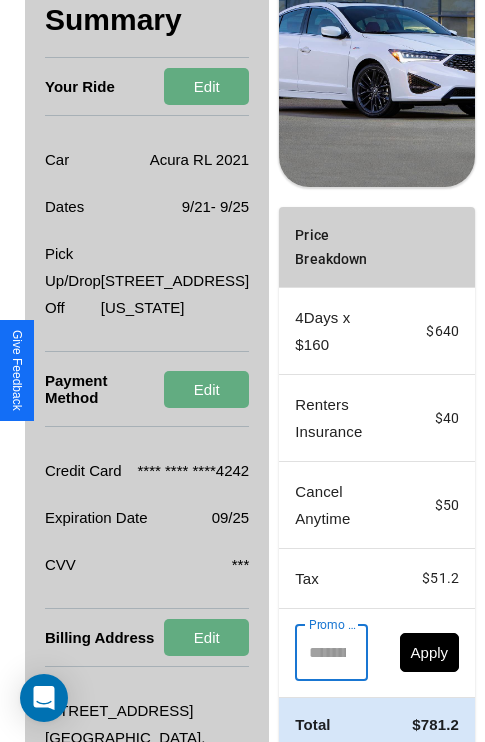 click on "Promo Code" at bounding box center (320, 653) 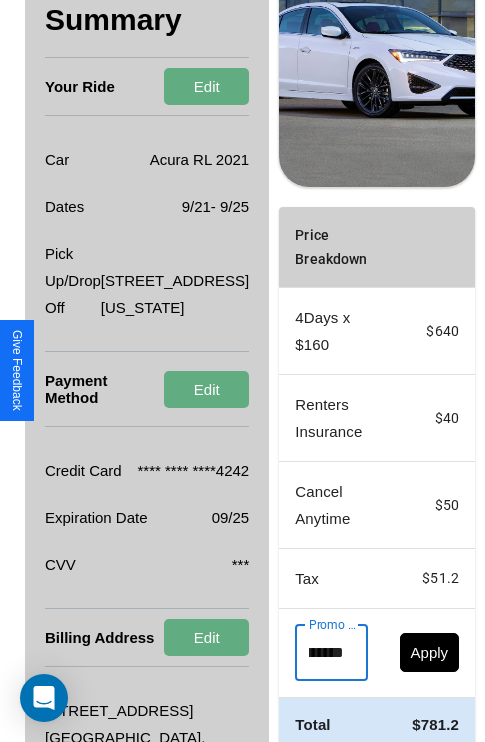scroll, scrollTop: 0, scrollLeft: 71, axis: horizontal 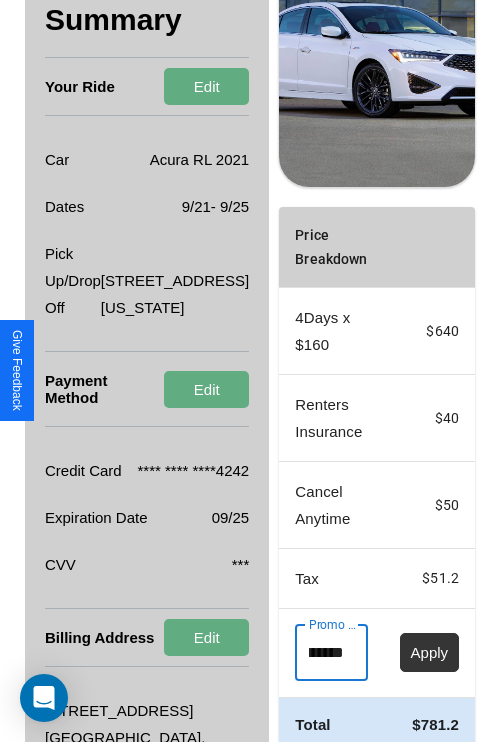 type on "**********" 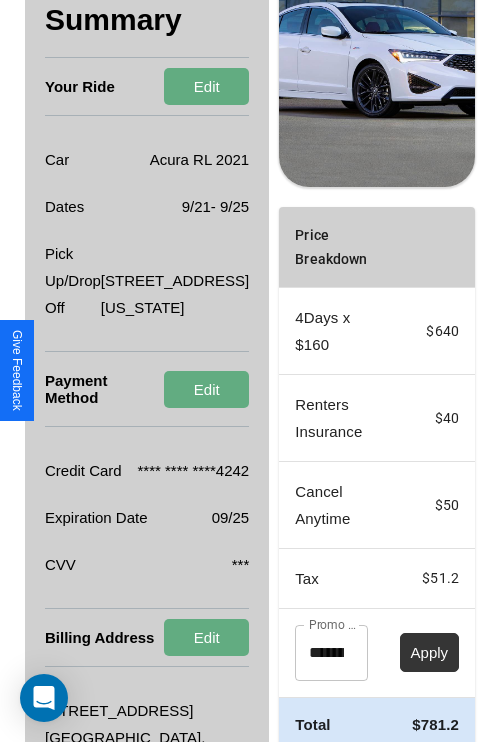click on "Apply" at bounding box center (430, 652) 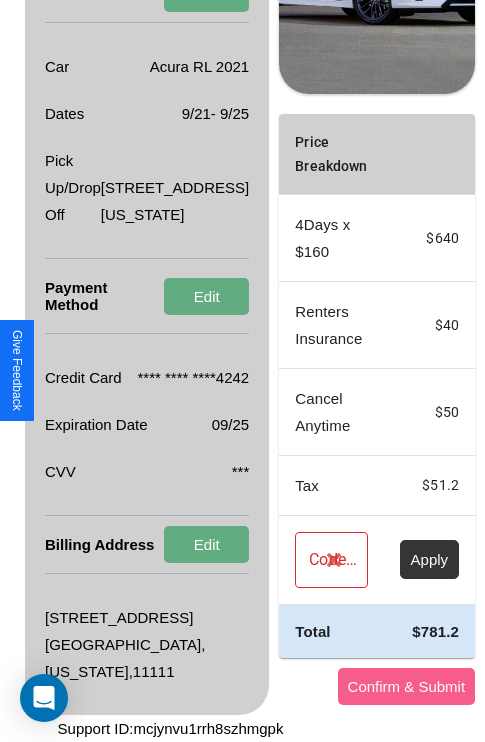 scroll, scrollTop: 428, scrollLeft: 72, axis: both 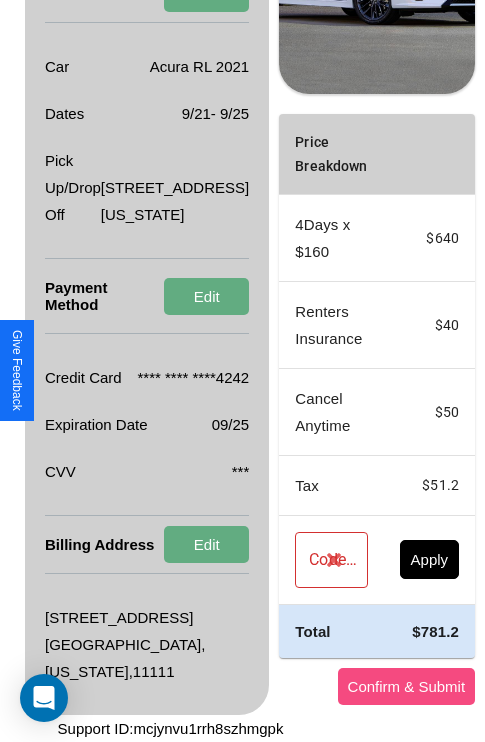 click on "Confirm & Submit" at bounding box center (407, 686) 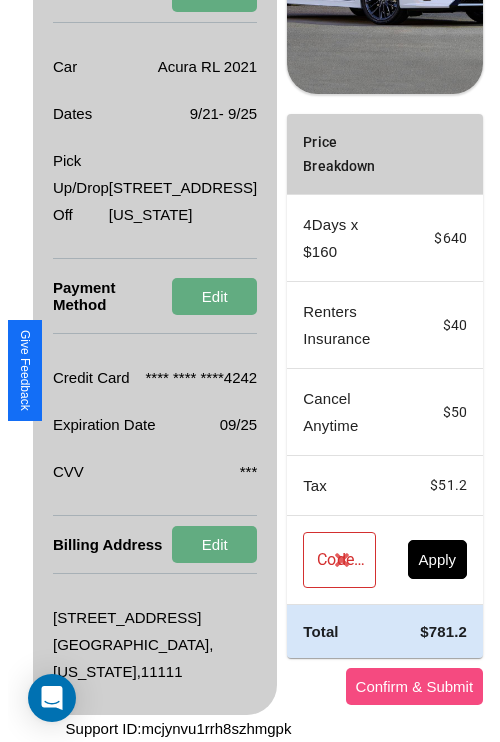 scroll, scrollTop: 0, scrollLeft: 72, axis: horizontal 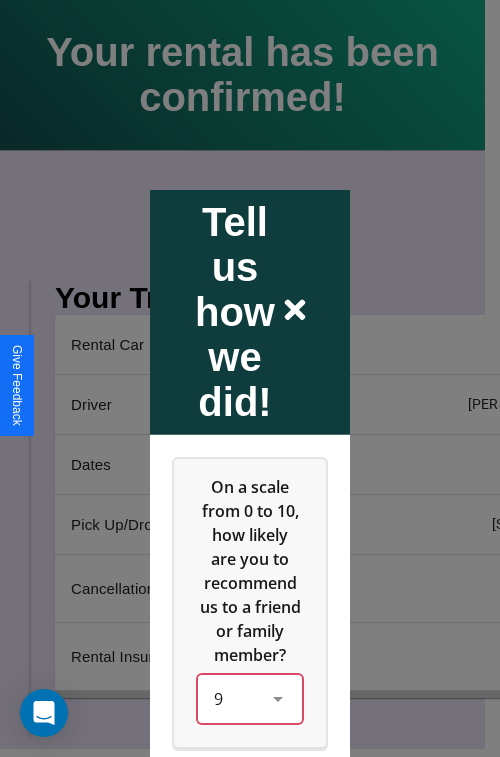 click on "9" at bounding box center (250, 698) 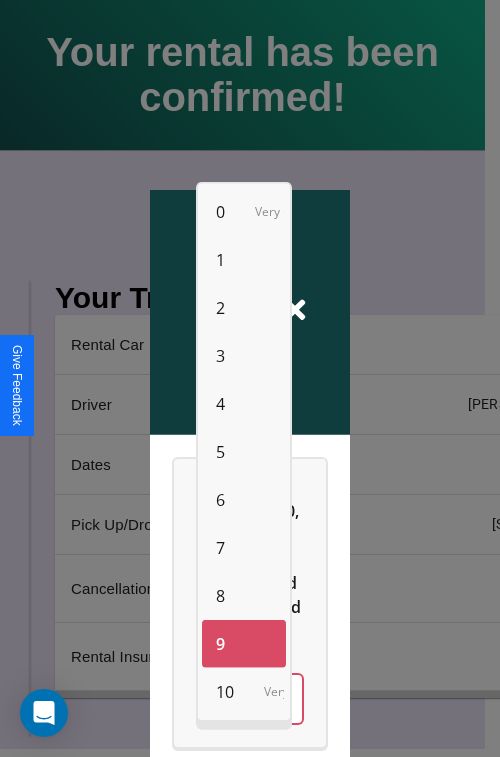 click on "2" at bounding box center [220, 308] 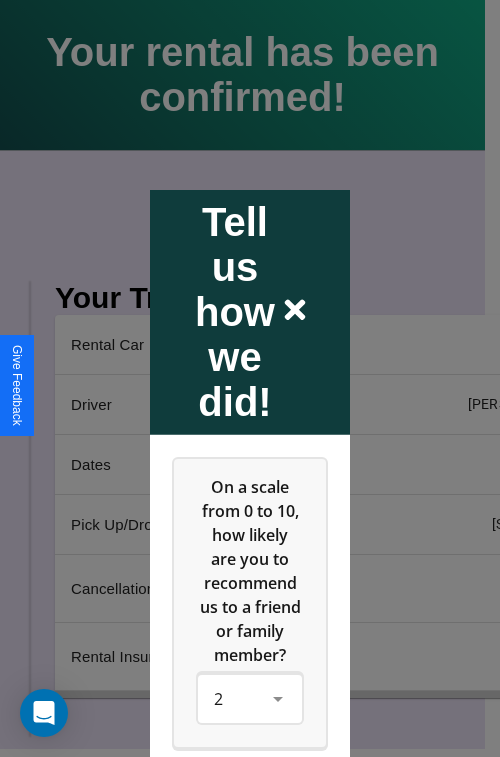 click 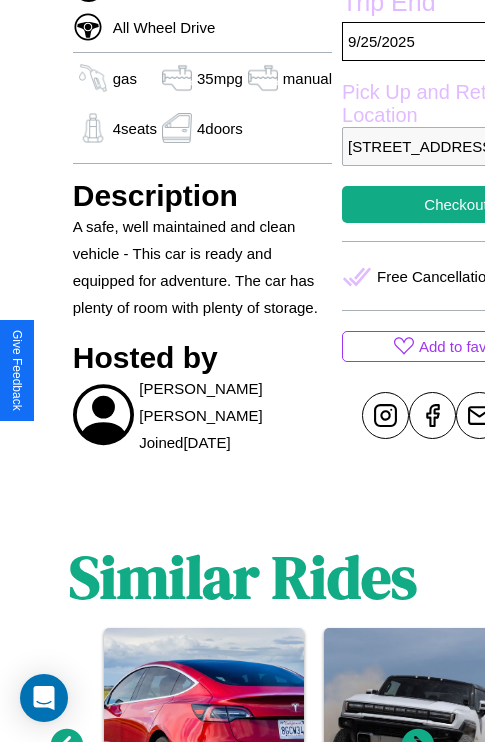 scroll, scrollTop: 794, scrollLeft: 0, axis: vertical 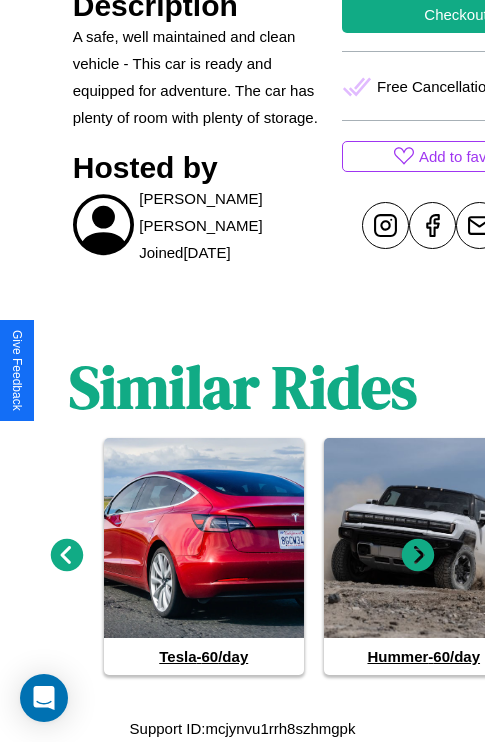 click 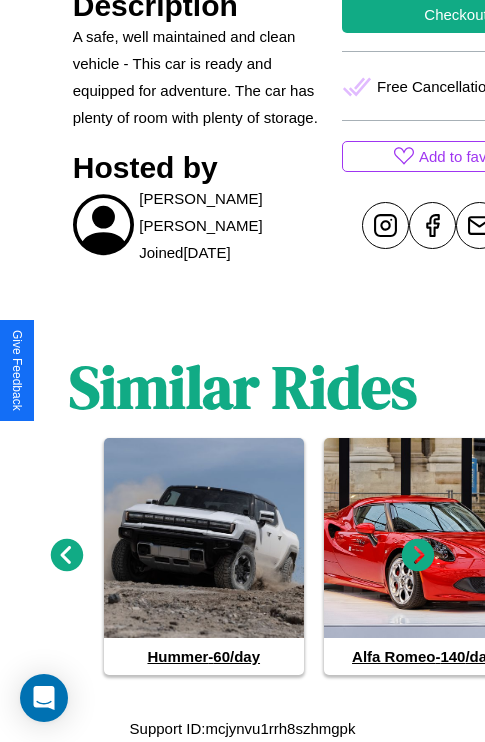 click 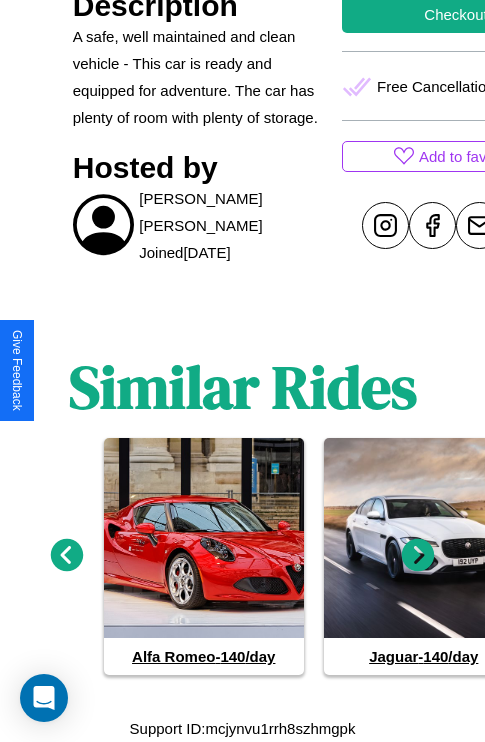 click 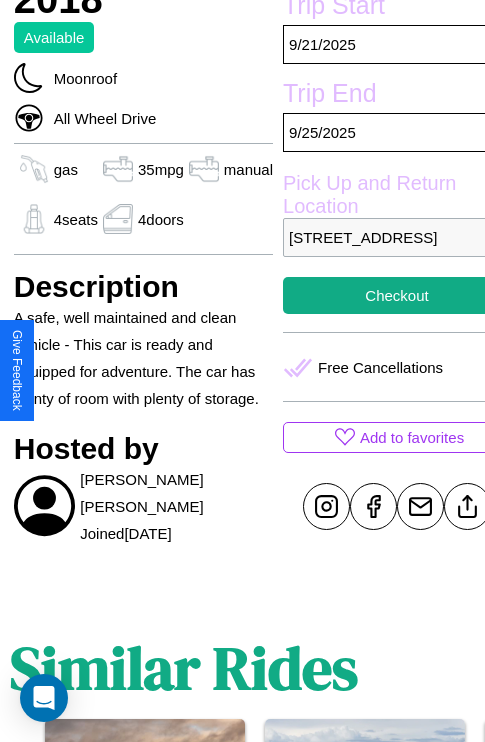 scroll, scrollTop: 438, scrollLeft: 68, axis: both 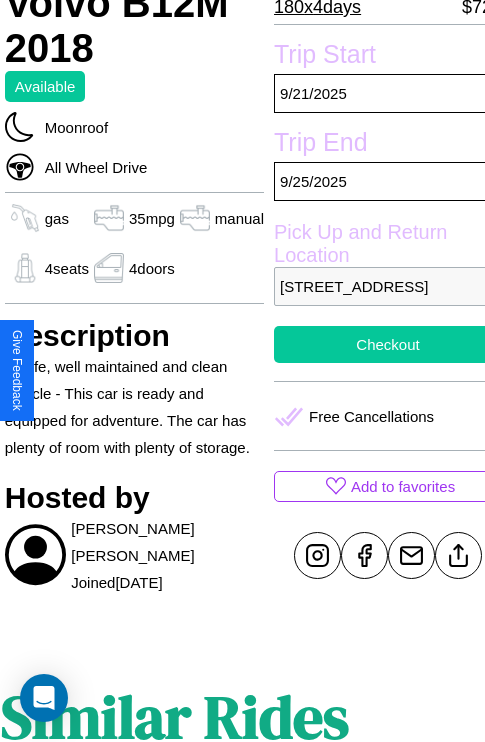 click on "Checkout" at bounding box center (388, 344) 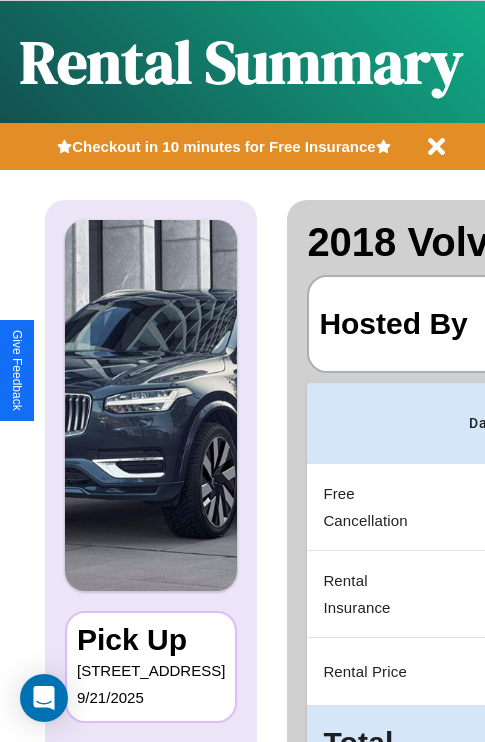 scroll, scrollTop: 0, scrollLeft: 378, axis: horizontal 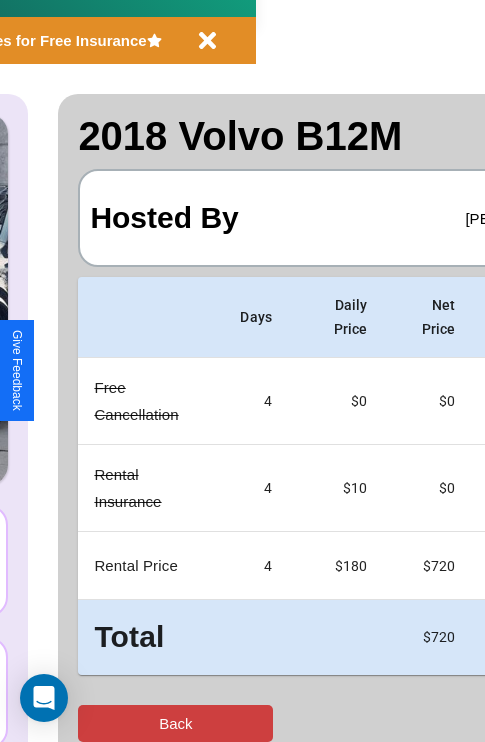 click on "Back" at bounding box center (175, 723) 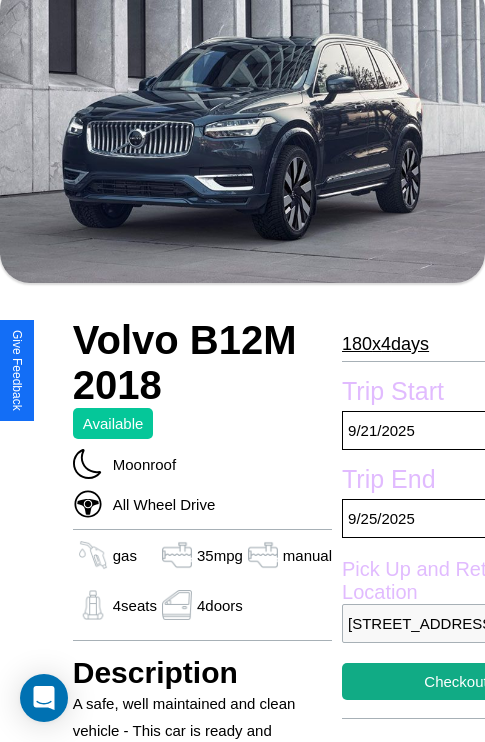 scroll, scrollTop: 794, scrollLeft: 0, axis: vertical 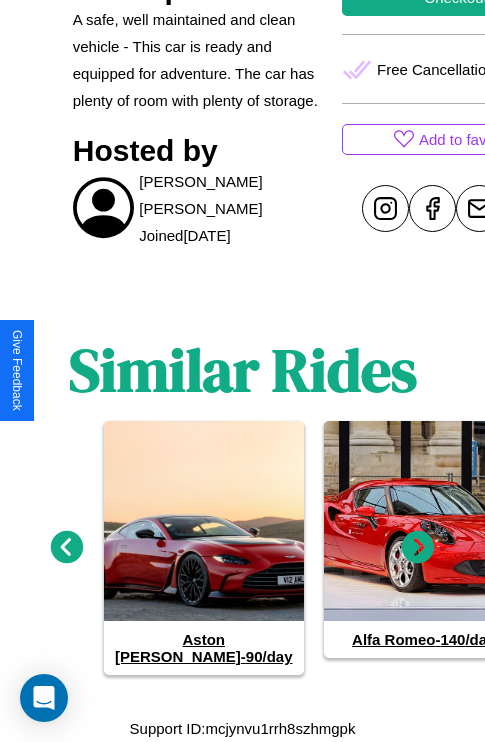 click 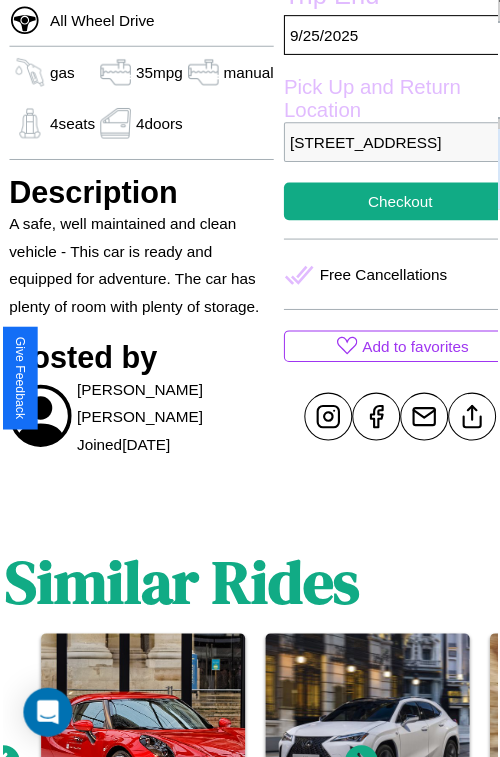 scroll, scrollTop: 580, scrollLeft: 68, axis: both 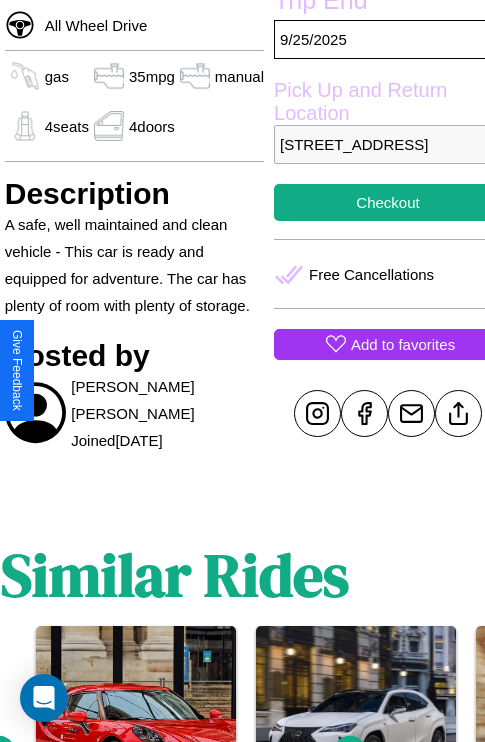 click on "Add to favorites" at bounding box center [403, 344] 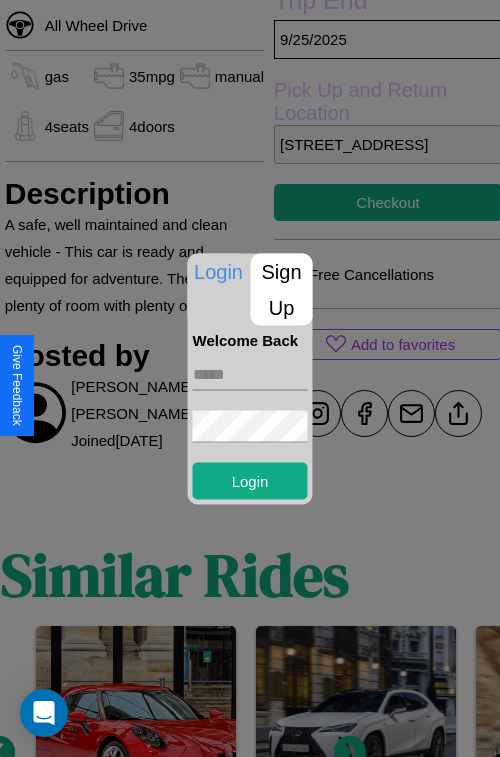 click on "Sign Up" at bounding box center [282, 289] 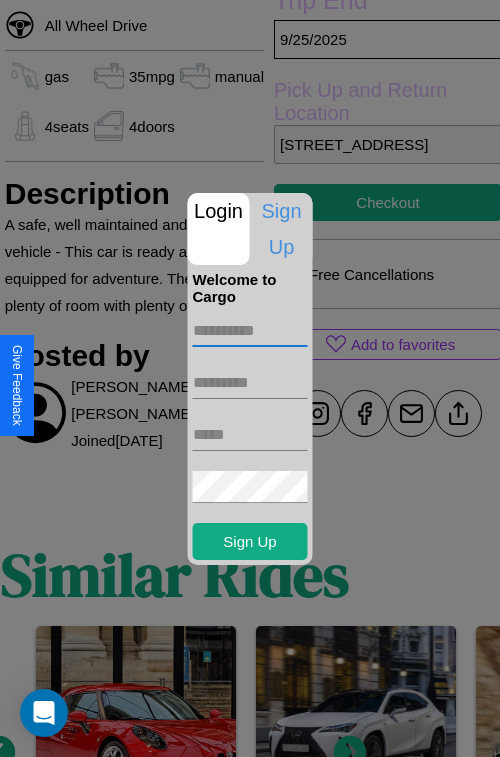click at bounding box center [250, 331] 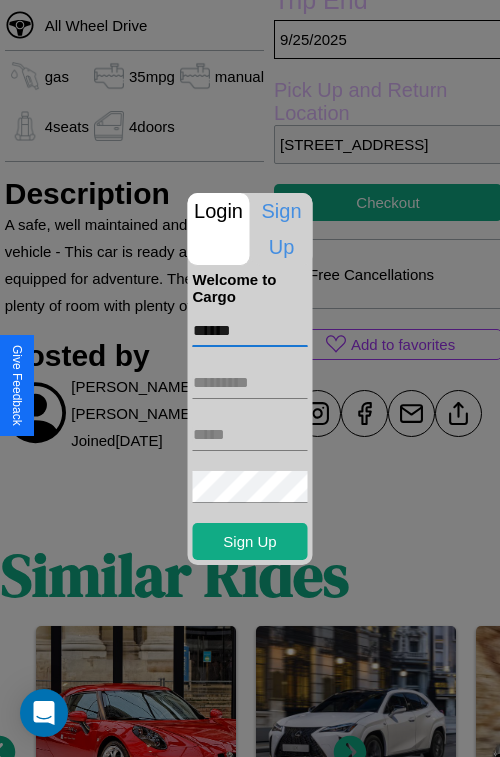 type on "******" 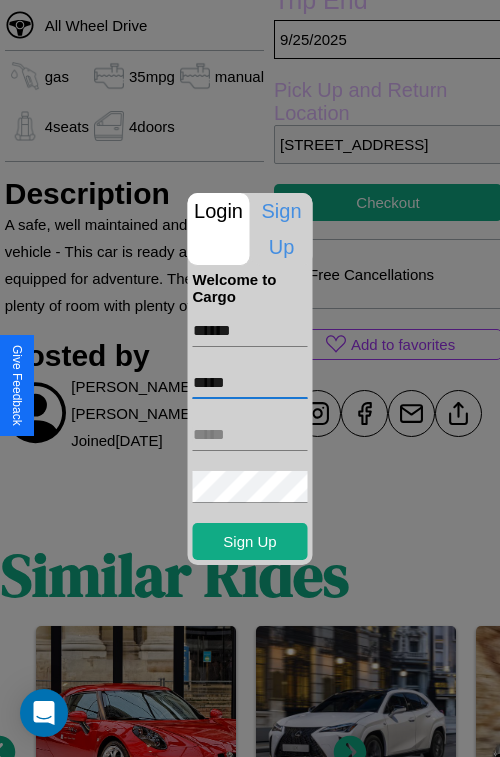 type on "*****" 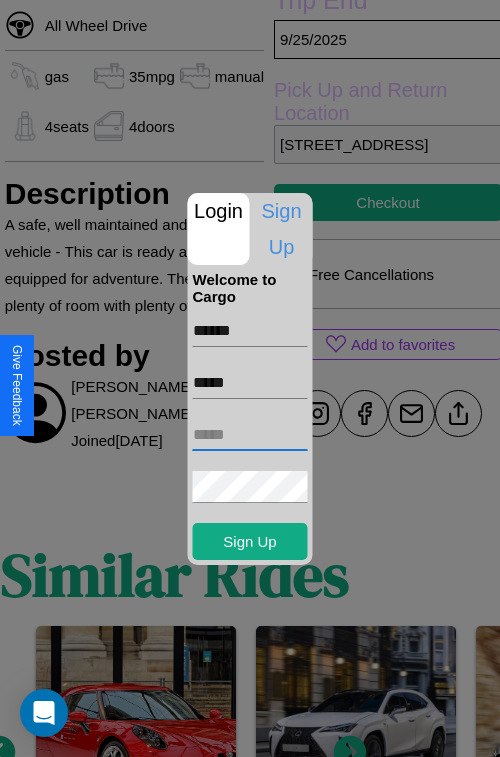 click at bounding box center (250, 435) 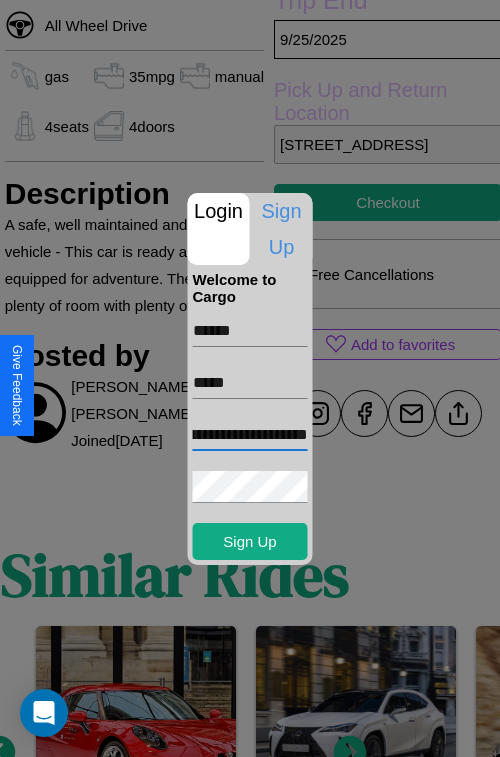 scroll, scrollTop: 0, scrollLeft: 68, axis: horizontal 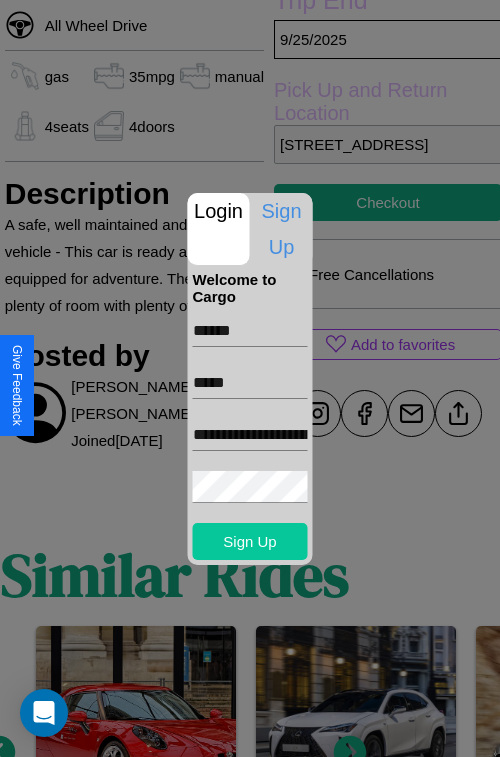 click on "Sign Up" at bounding box center [250, 541] 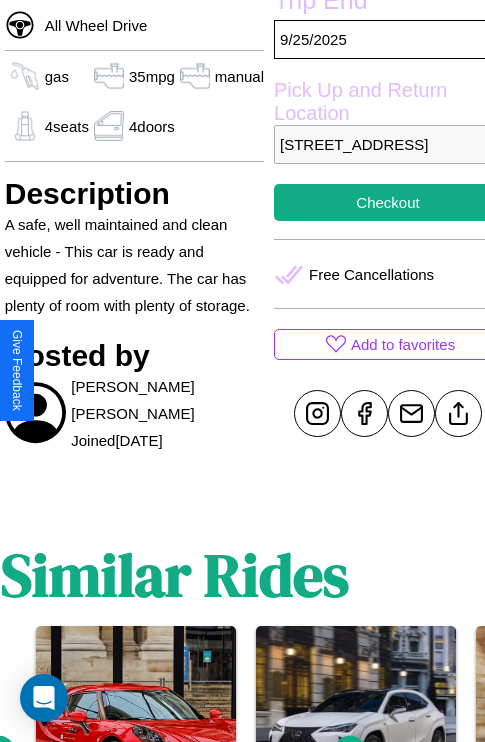 scroll, scrollTop: 580, scrollLeft: 68, axis: both 